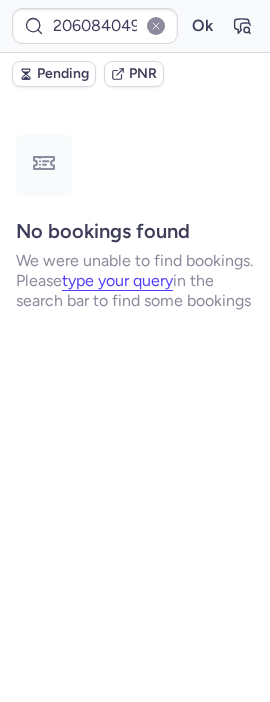 scroll, scrollTop: 0, scrollLeft: 0, axis: both 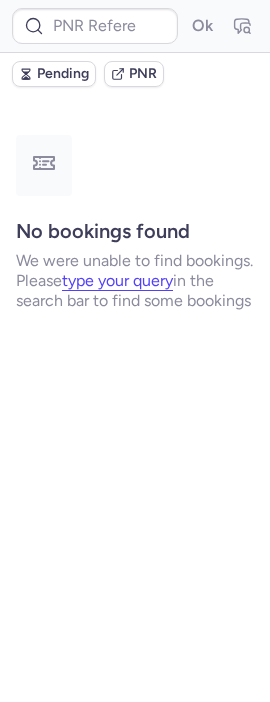 type on "CPZALG" 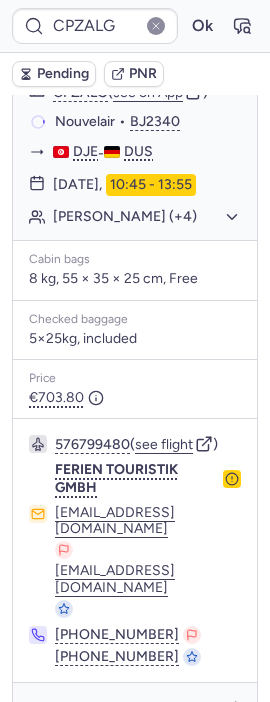 scroll, scrollTop: 364, scrollLeft: 0, axis: vertical 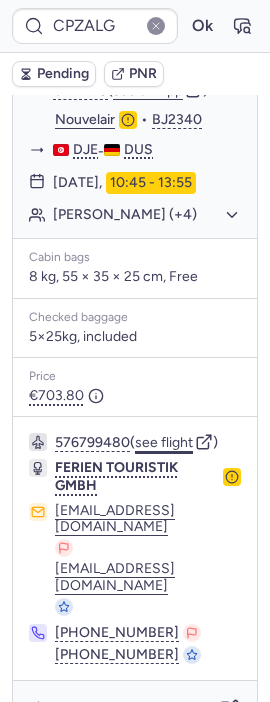 click on "see flight" 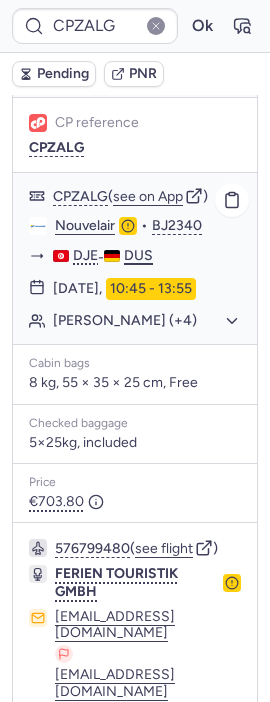 scroll, scrollTop: 253, scrollLeft: 0, axis: vertical 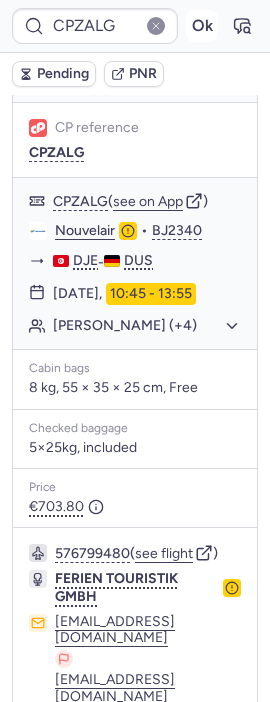 click on "Ok" at bounding box center (202, 26) 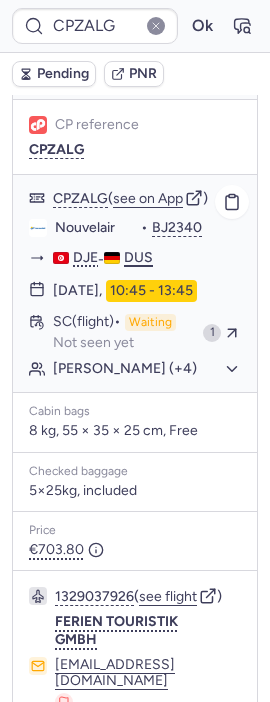 scroll, scrollTop: 253, scrollLeft: 0, axis: vertical 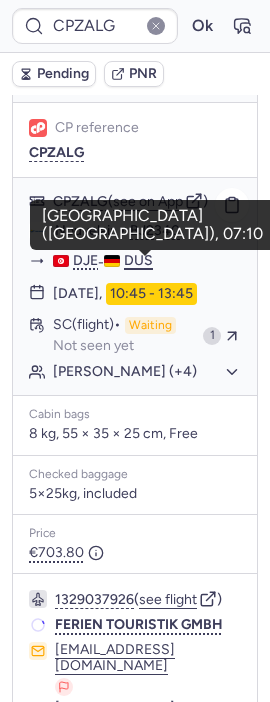 type 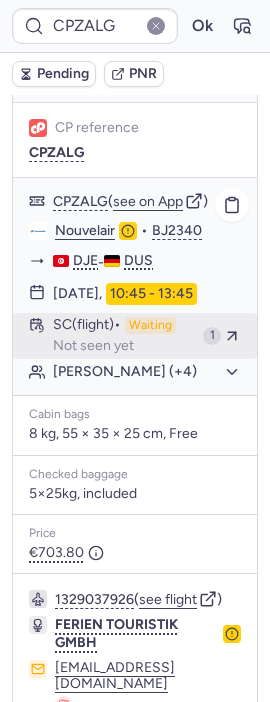 type on "CPSZ94" 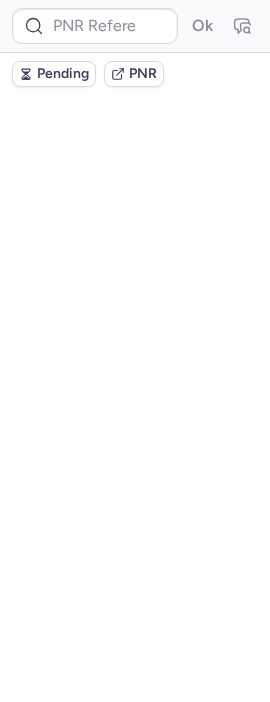 scroll, scrollTop: 0, scrollLeft: 0, axis: both 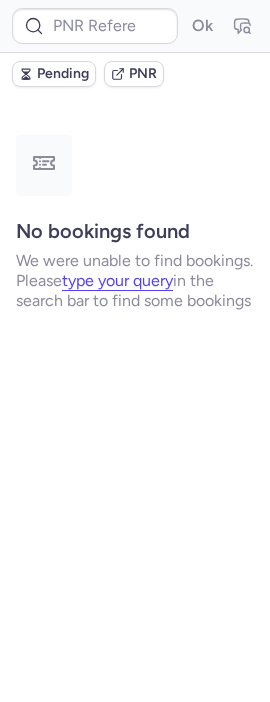 type on "CPSZ94" 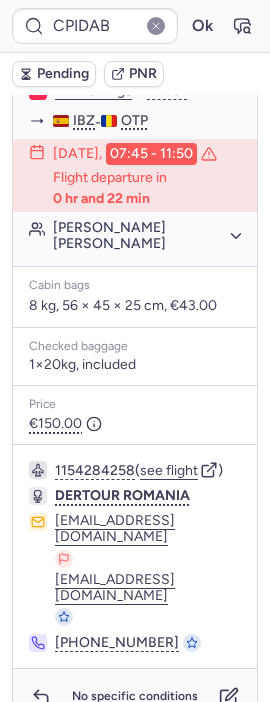 scroll, scrollTop: 1384, scrollLeft: 0, axis: vertical 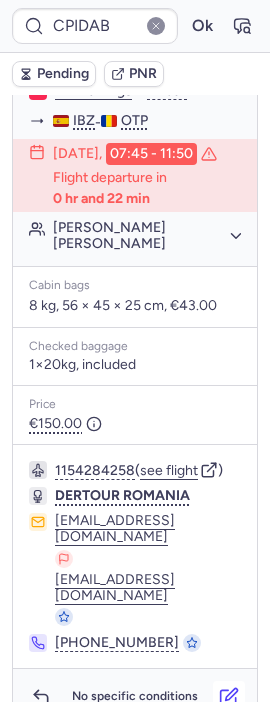 click 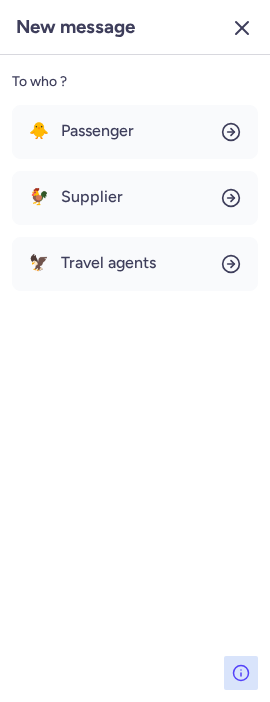 click 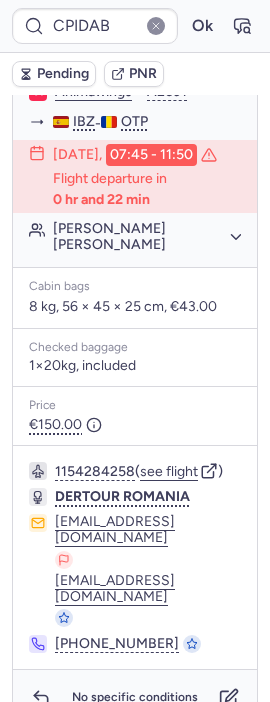 scroll, scrollTop: 1384, scrollLeft: 0, axis: vertical 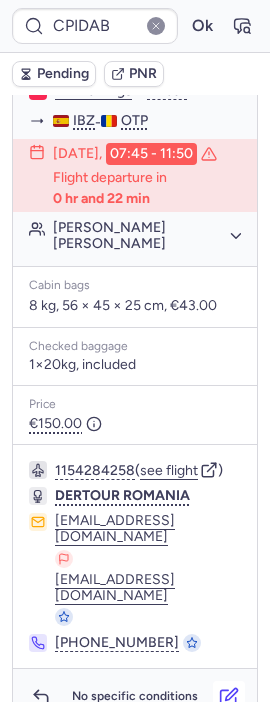 click at bounding box center (229, 697) 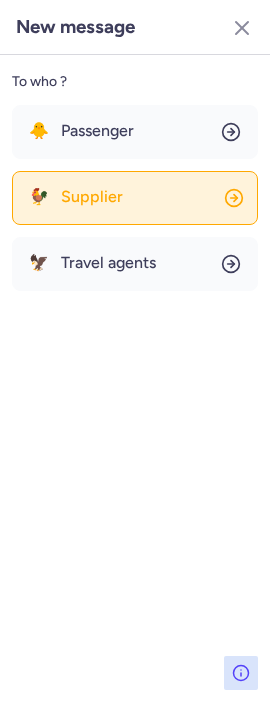 click on "🐓 Supplier" 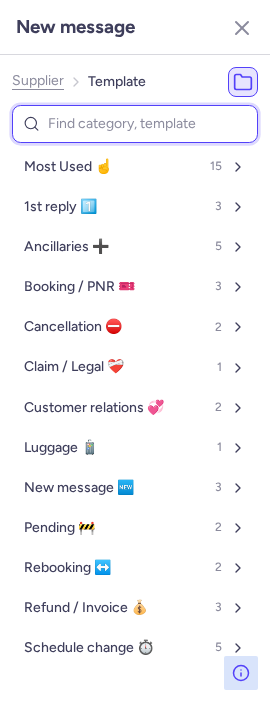 click at bounding box center (135, 124) 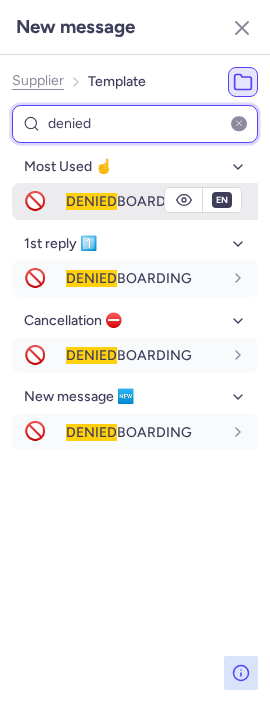 type on "denied" 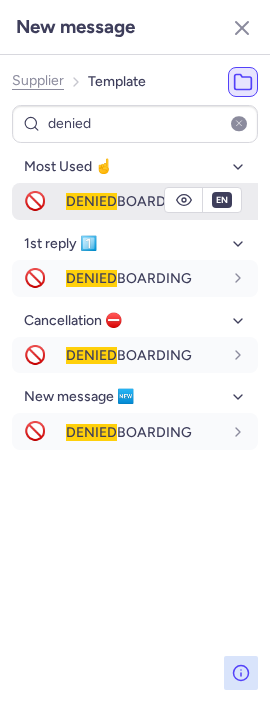 click on "DENIED" at bounding box center [91, 201] 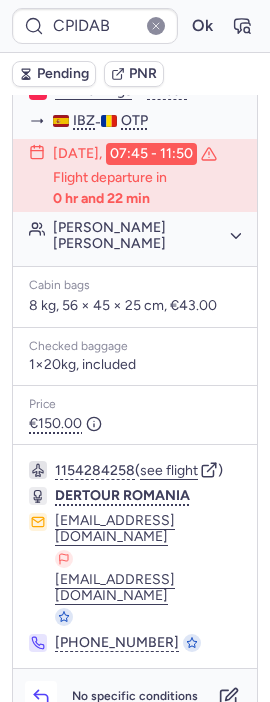 click 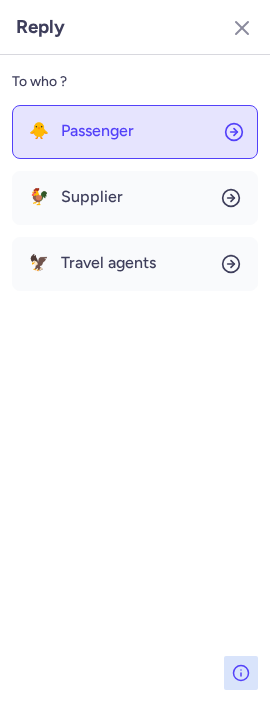 click on "Passenger" at bounding box center [97, 131] 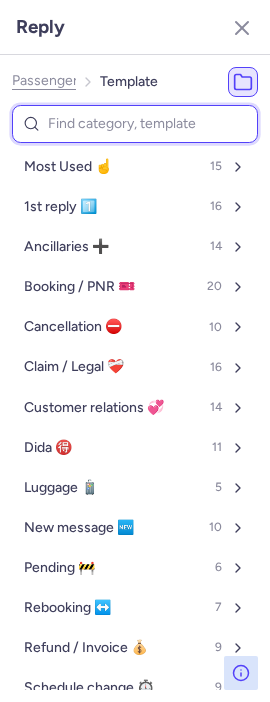 click at bounding box center (135, 124) 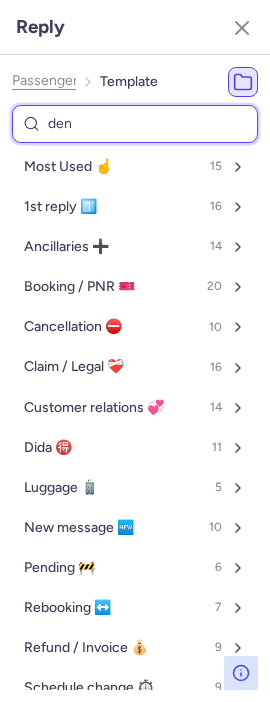 type on "deni" 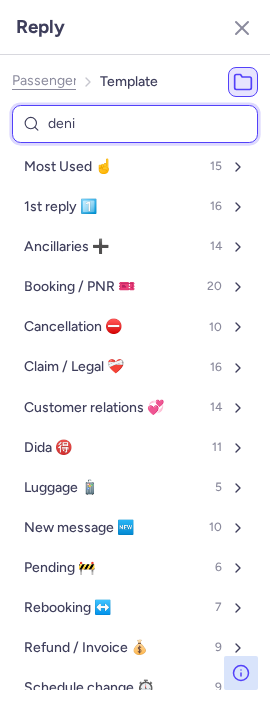 select on "en" 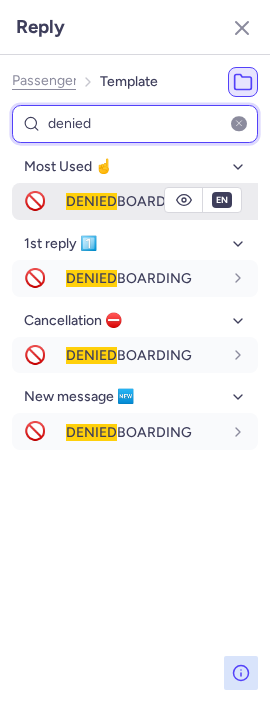 type on "denied" 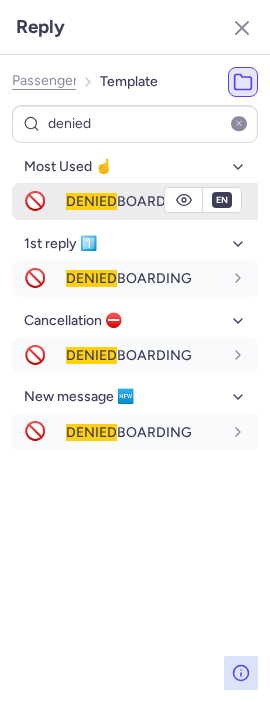 click on "DENIED" at bounding box center (91, 201) 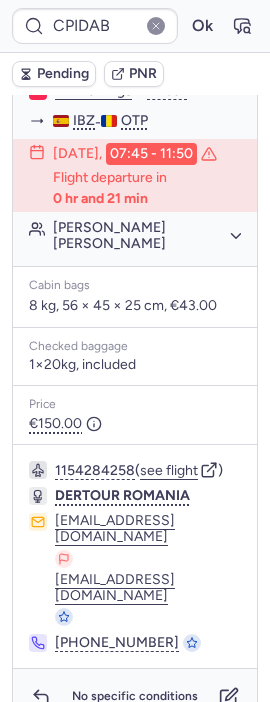 click on "Pending" at bounding box center [63, 74] 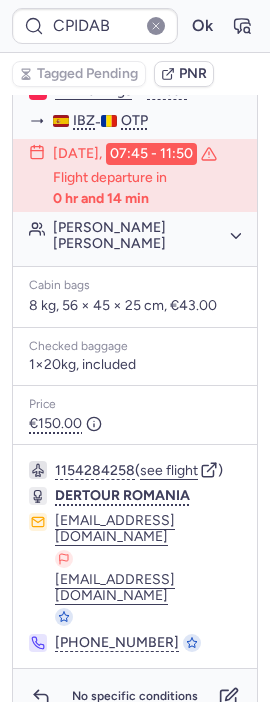 type on "CPGDST" 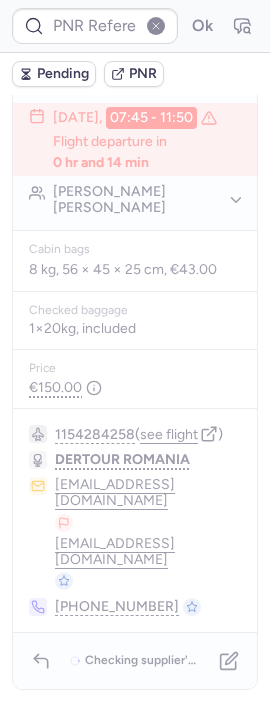 scroll, scrollTop: 1384, scrollLeft: 0, axis: vertical 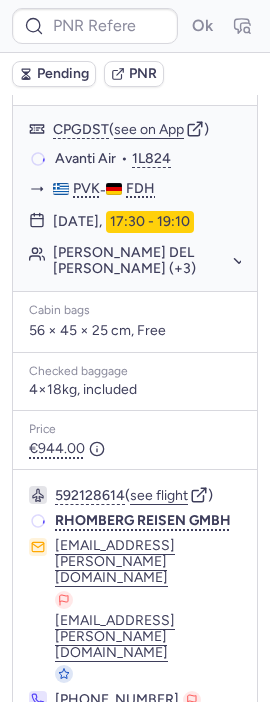 type on "CPPXPB" 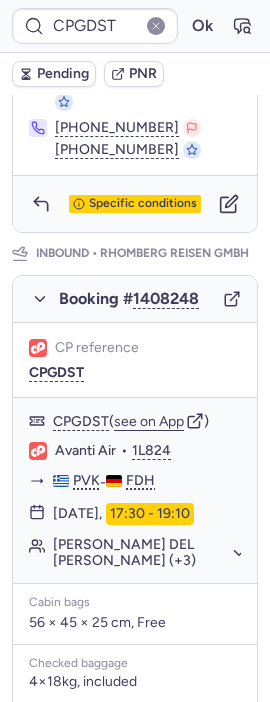 scroll, scrollTop: 1111, scrollLeft: 0, axis: vertical 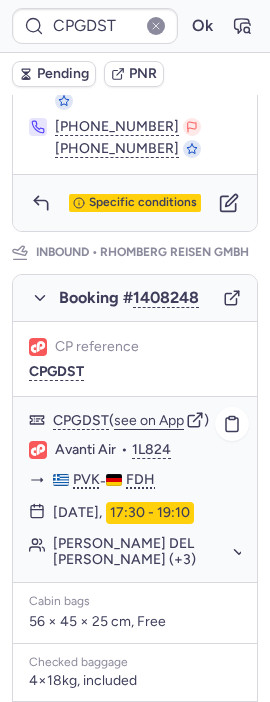 type on "CPPXPB" 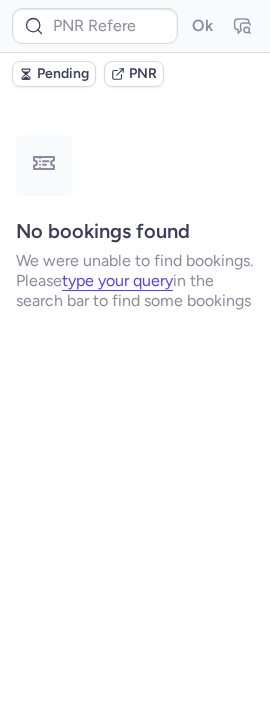 scroll, scrollTop: 0, scrollLeft: 0, axis: both 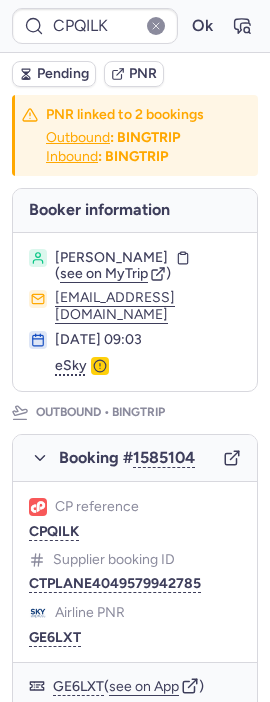 type on "0CC2S1" 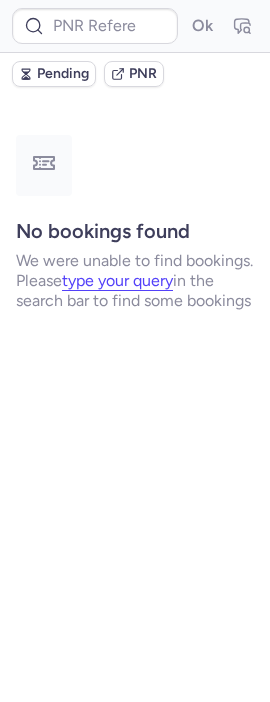 type on "CPGDST" 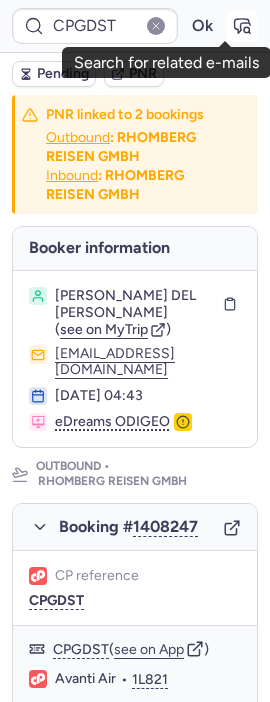 click at bounding box center (242, 26) 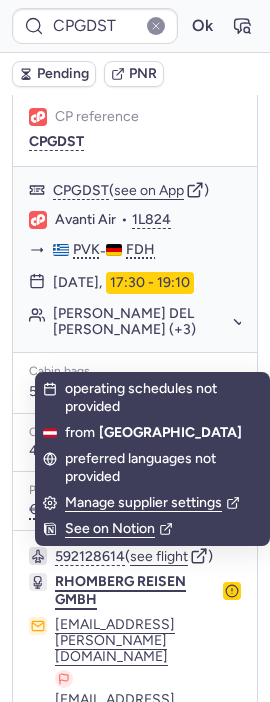 scroll, scrollTop: 1482, scrollLeft: 0, axis: vertical 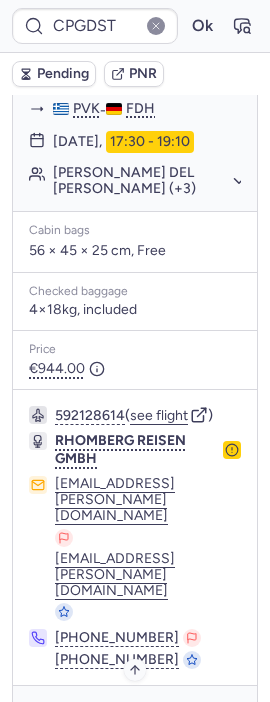 click on "Specific conditions" at bounding box center [143, 714] 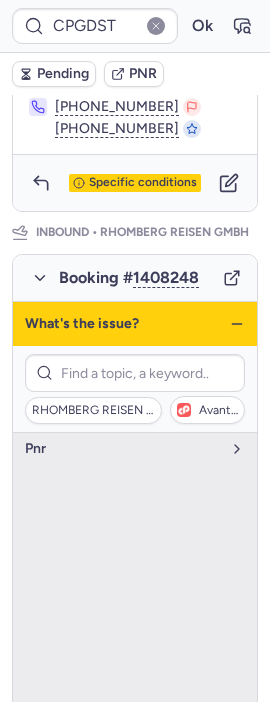 scroll, scrollTop: 1130, scrollLeft: 0, axis: vertical 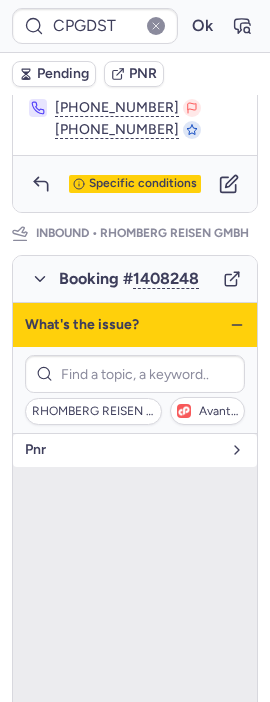 click on "pnr" at bounding box center (123, 450) 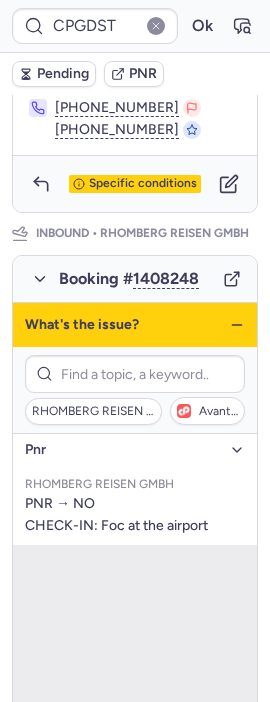 click 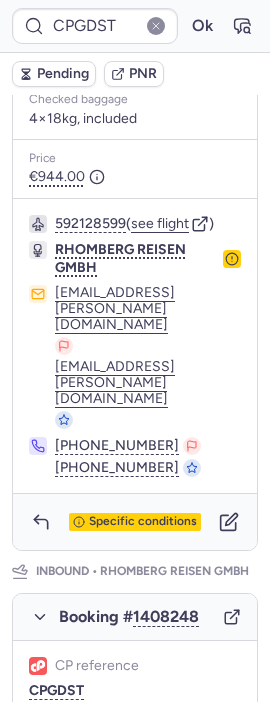 scroll, scrollTop: 788, scrollLeft: 0, axis: vertical 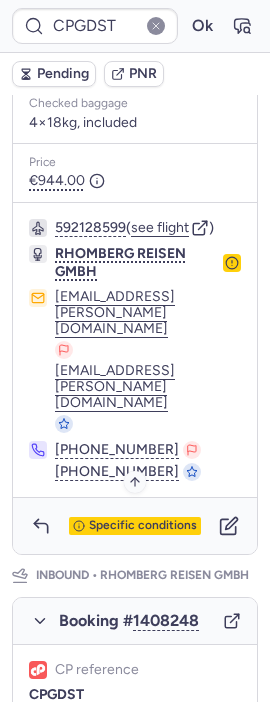 click on "Specific conditions" at bounding box center [143, 526] 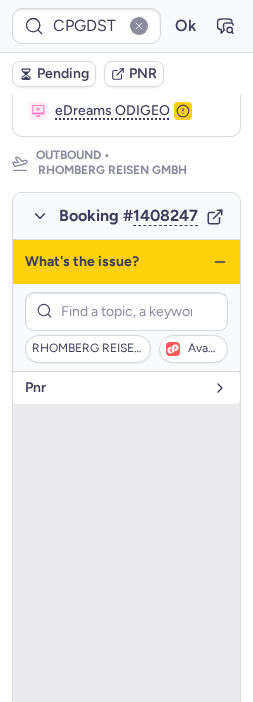 click on "pnr" at bounding box center [114, 388] 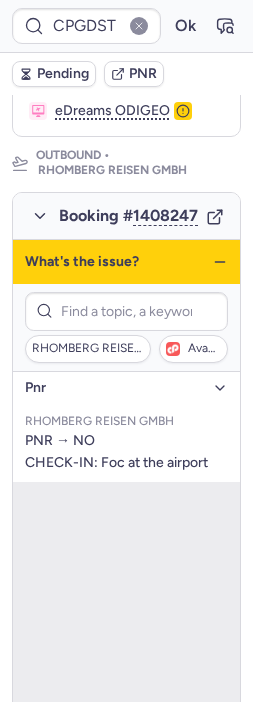 click 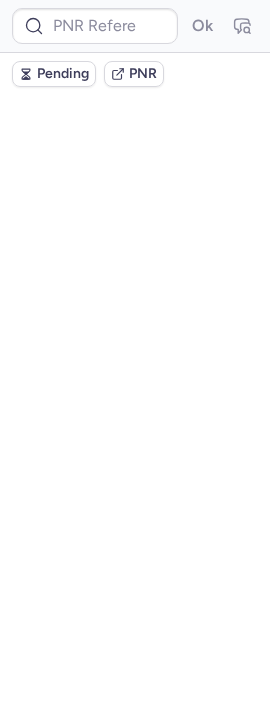 scroll, scrollTop: 0, scrollLeft: 0, axis: both 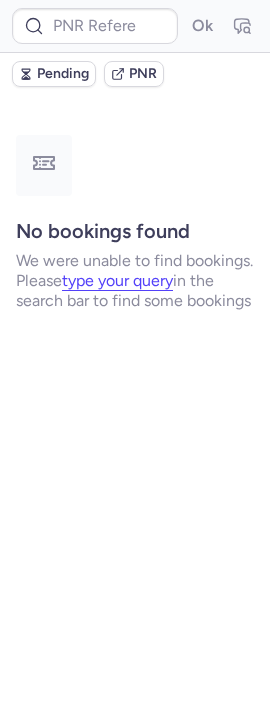 type on "CPPXPB" 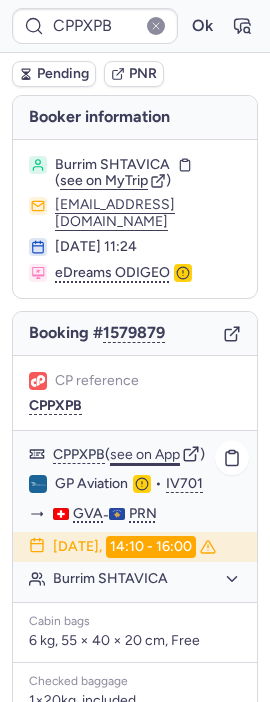 click on "see on App" 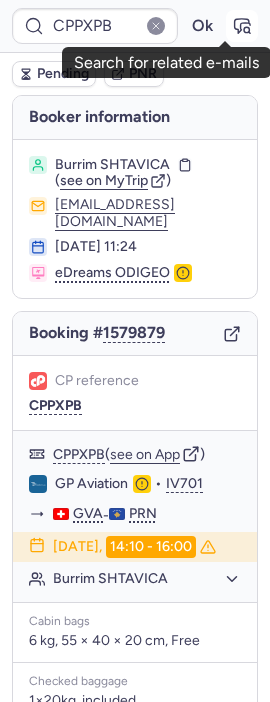 click 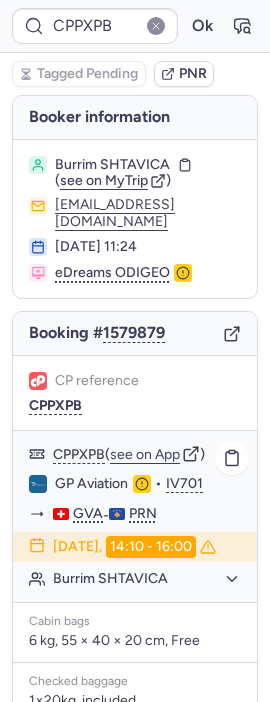 scroll, scrollTop: 392, scrollLeft: 0, axis: vertical 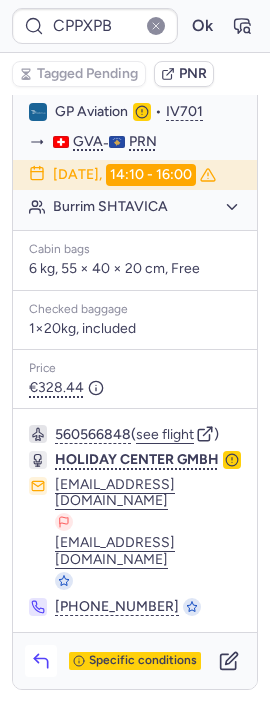 click 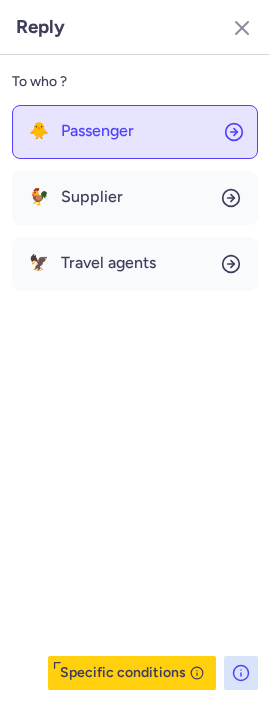 click on "🐥 Passenger" 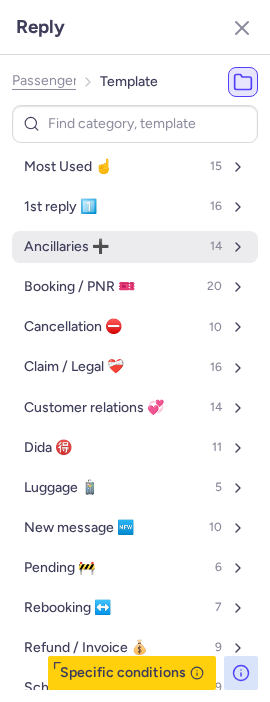 click on "Ancillaries ➕ 14" at bounding box center (135, 247) 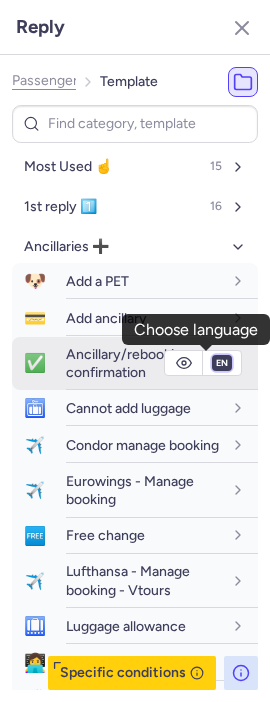 click on "fr en de nl pt es it ru" at bounding box center (222, 363) 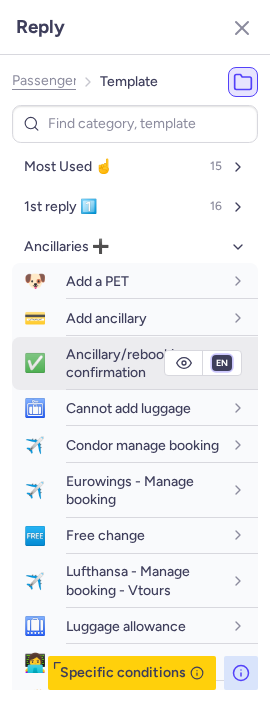 select on "fr" 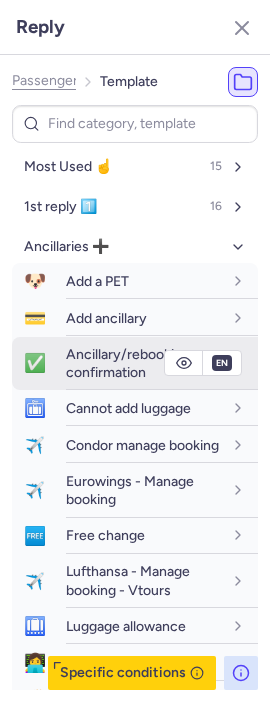 click on "fr en de nl pt es it ru" at bounding box center [222, 363] 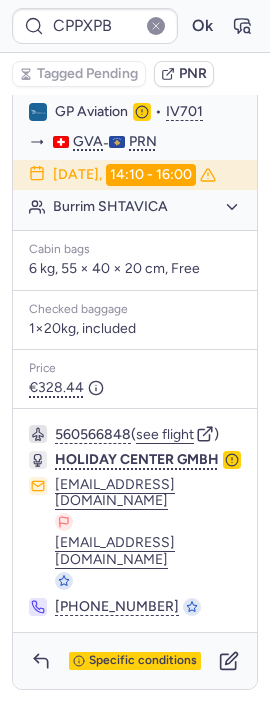 scroll, scrollTop: 0, scrollLeft: 0, axis: both 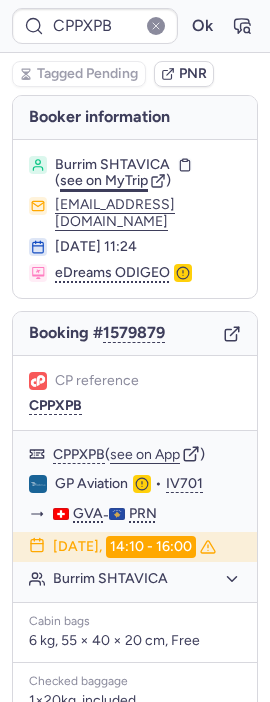 click on "see on MyTrip" at bounding box center (104, 180) 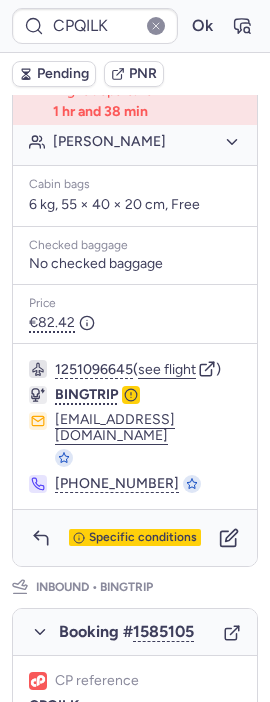 scroll, scrollTop: 714, scrollLeft: 0, axis: vertical 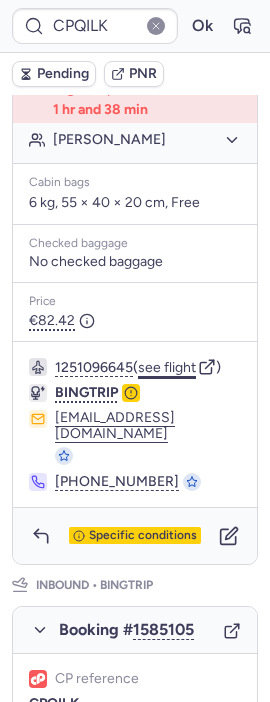 click on "see flight" 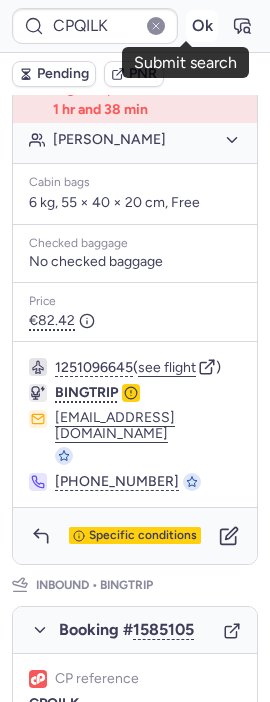 click on "Ok" at bounding box center (202, 26) 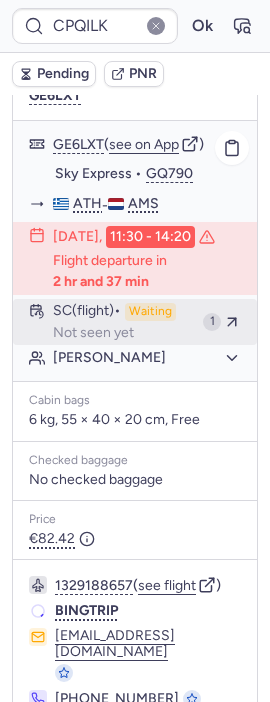 scroll, scrollTop: 537, scrollLeft: 0, axis: vertical 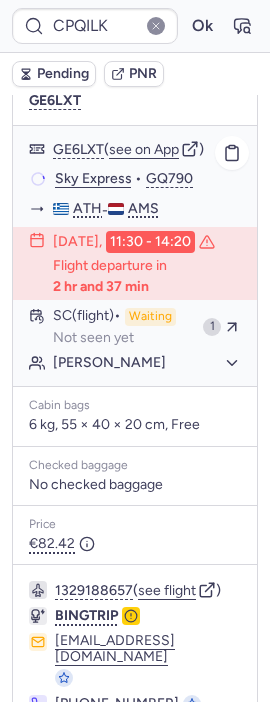 type on "CPIDAB" 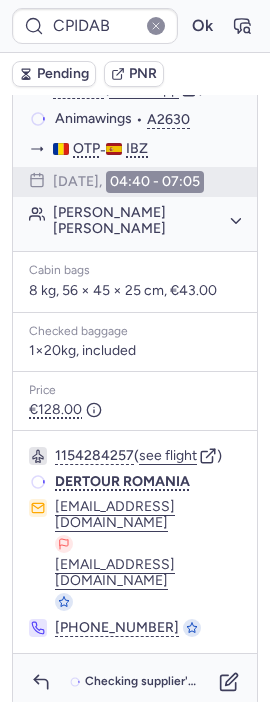 scroll, scrollTop: 537, scrollLeft: 0, axis: vertical 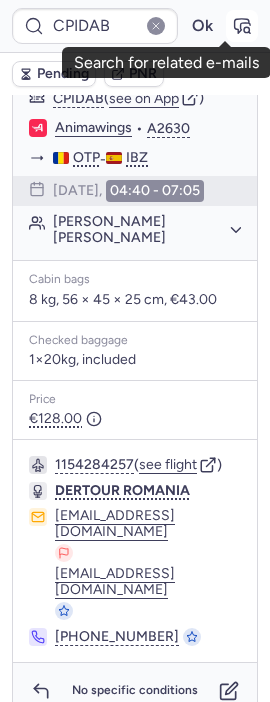 click 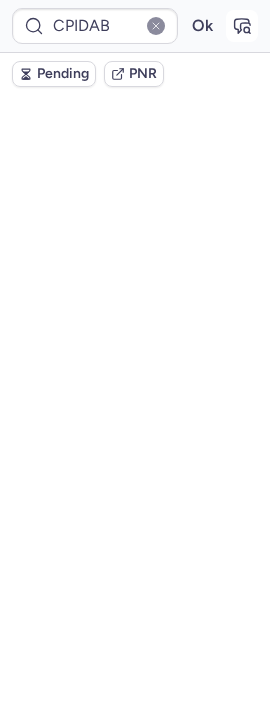 scroll, scrollTop: 0, scrollLeft: 0, axis: both 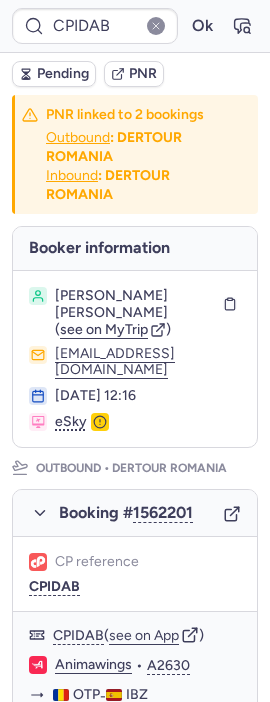 type on "CPSSFP" 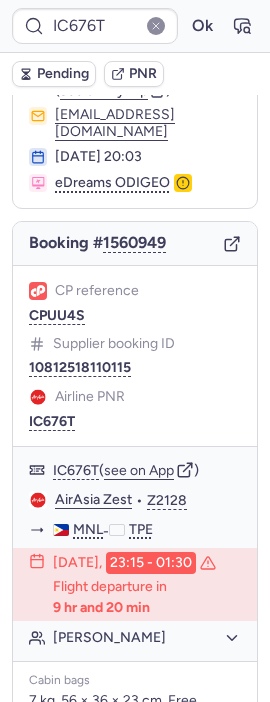 scroll, scrollTop: 78, scrollLeft: 0, axis: vertical 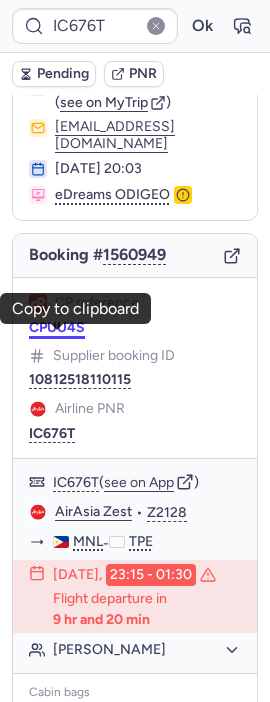 click on "CPUU4S" at bounding box center [57, 328] 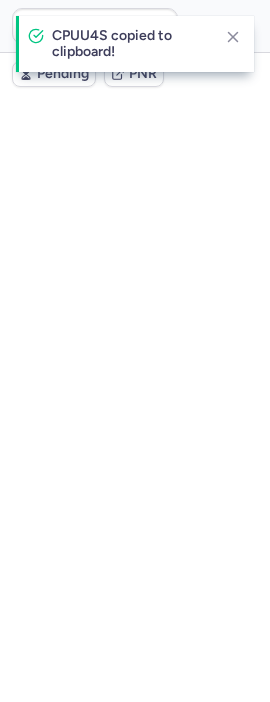 scroll, scrollTop: 118, scrollLeft: 0, axis: vertical 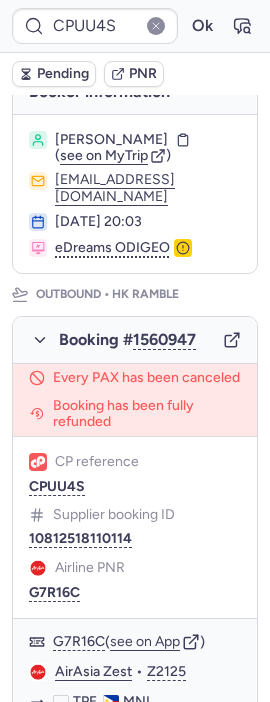 type on "CPSZ94" 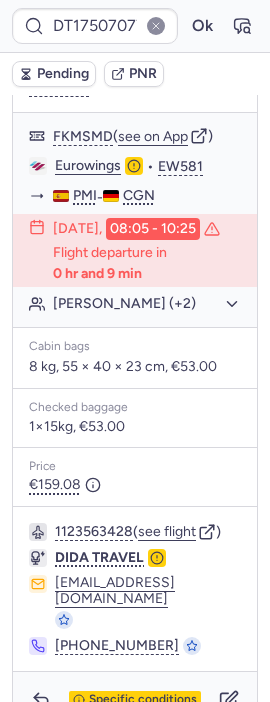 scroll, scrollTop: 432, scrollLeft: 0, axis: vertical 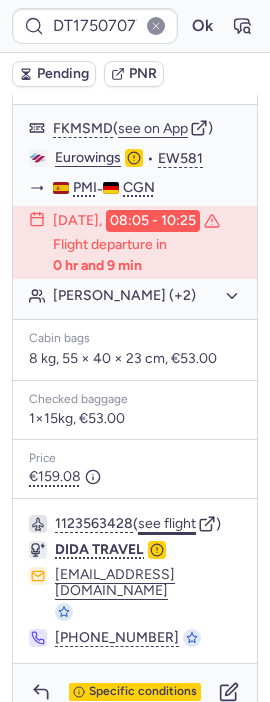 click on "see flight" 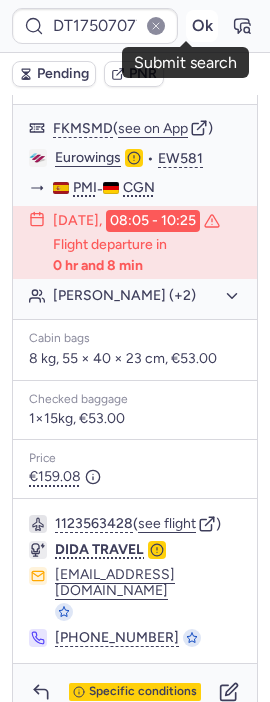 click on "Ok" at bounding box center [202, 26] 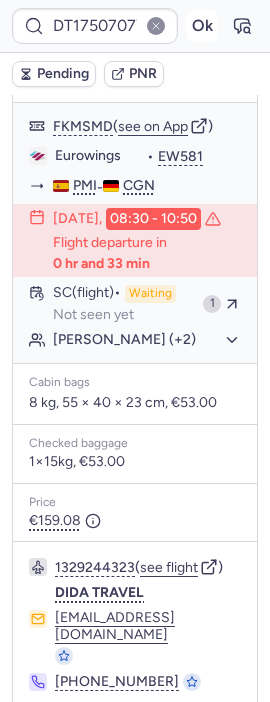 scroll, scrollTop: 432, scrollLeft: 0, axis: vertical 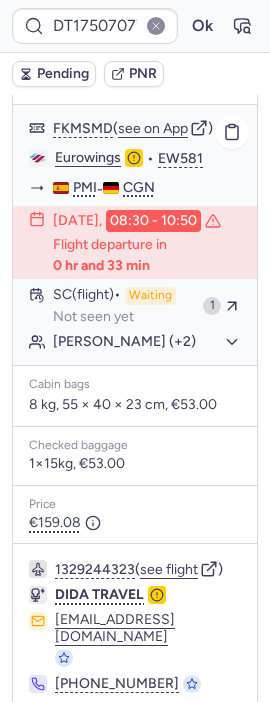type on "CPSZ94" 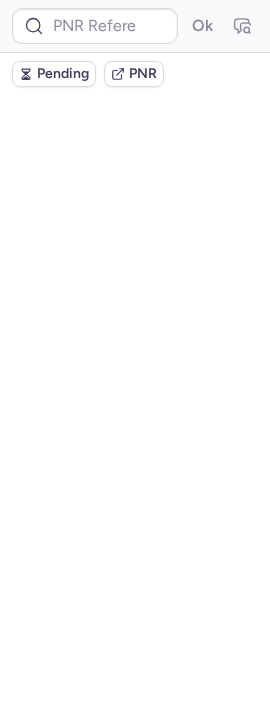 scroll, scrollTop: 0, scrollLeft: 0, axis: both 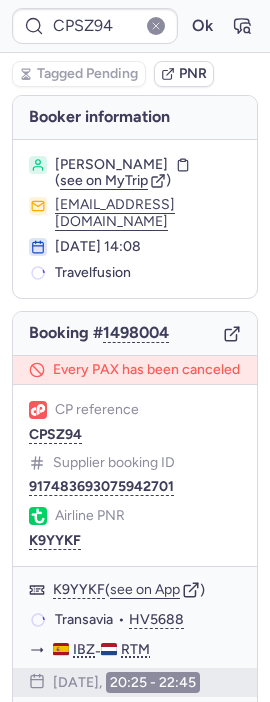 type on "CPSSFP" 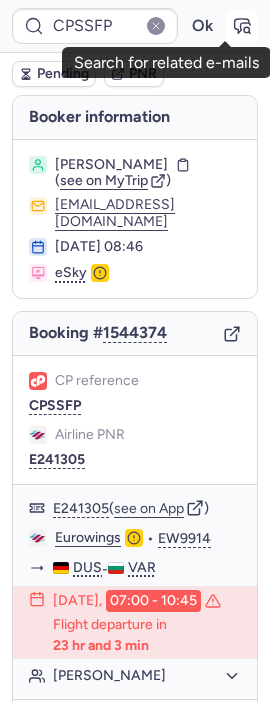 click 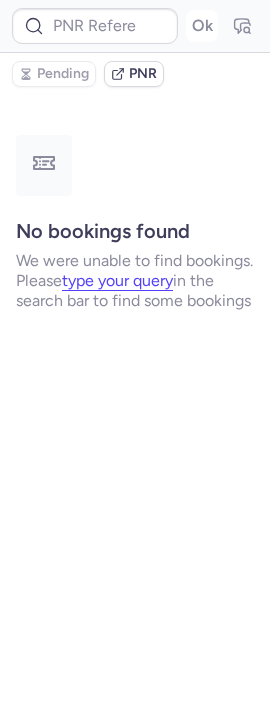 type on "CPSSFP" 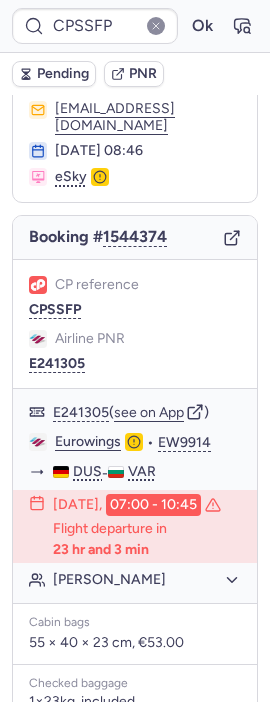 scroll, scrollTop: 101, scrollLeft: 0, axis: vertical 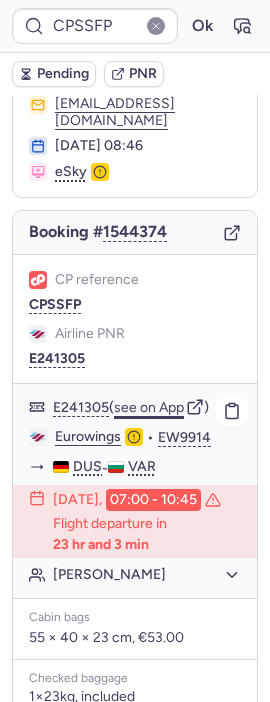 click on "see on App" 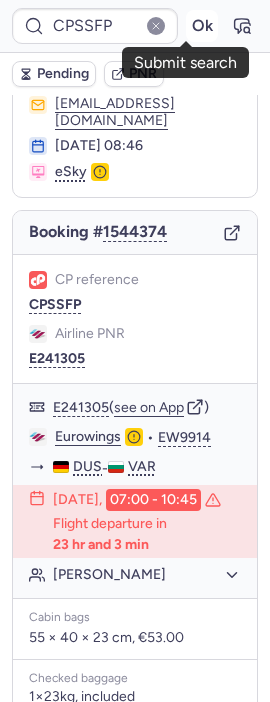 click on "Ok" at bounding box center [202, 26] 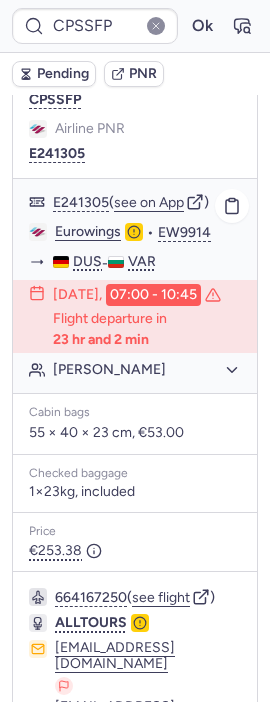 scroll, scrollTop: 474, scrollLeft: 0, axis: vertical 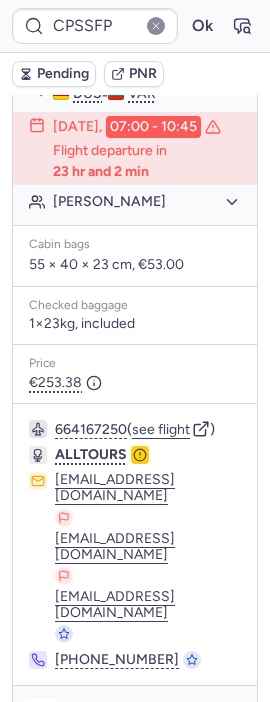 click at bounding box center (41, 714) 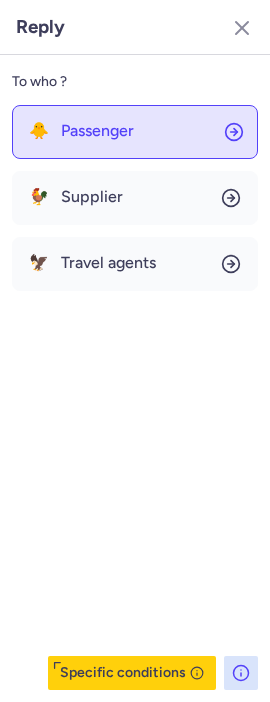 click on "🐥 Passenger" 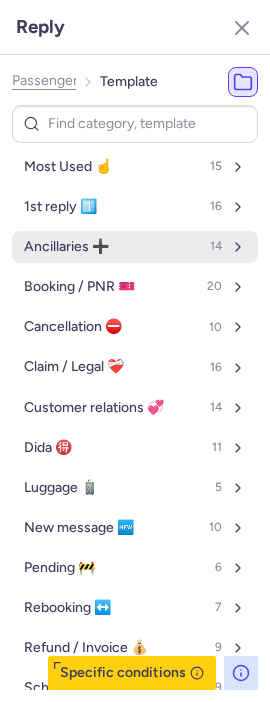 click on "Ancillaries ➕ 14" at bounding box center (135, 247) 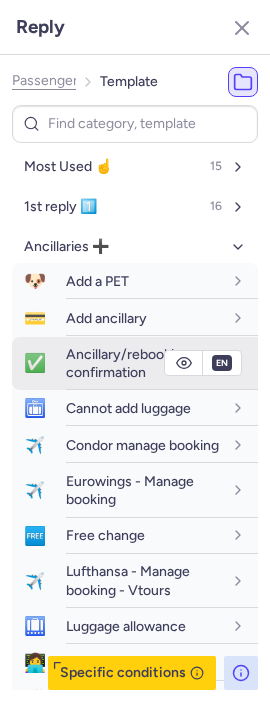 click on "Ancillary/rebooking confirmation" at bounding box center (128, 363) 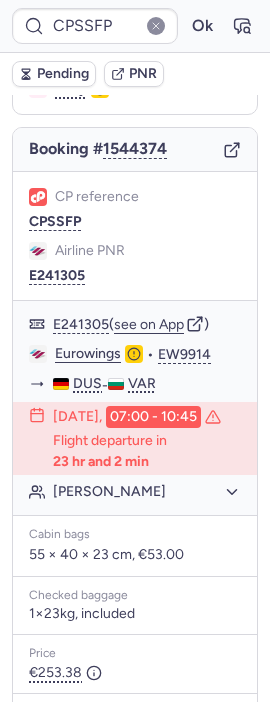 scroll, scrollTop: 0, scrollLeft: 0, axis: both 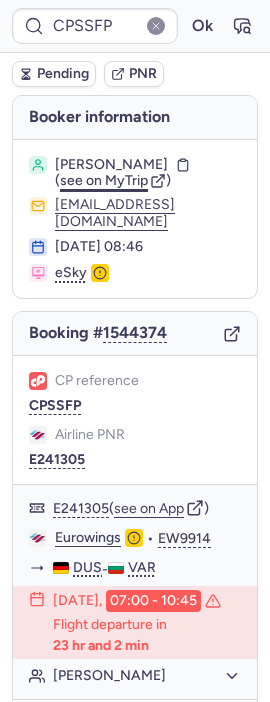 click on "see on MyTrip" at bounding box center [104, 180] 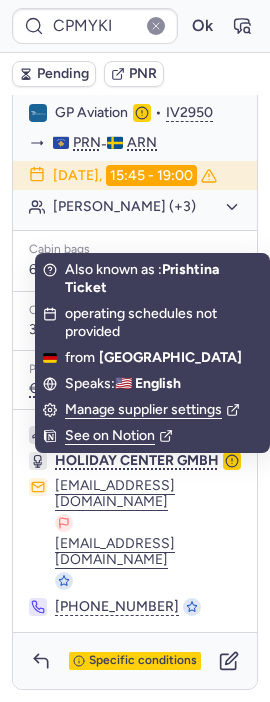 scroll, scrollTop: 1410, scrollLeft: 0, axis: vertical 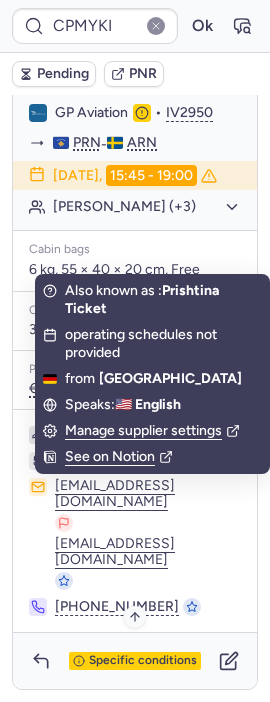click on "Specific conditions" at bounding box center (143, 661) 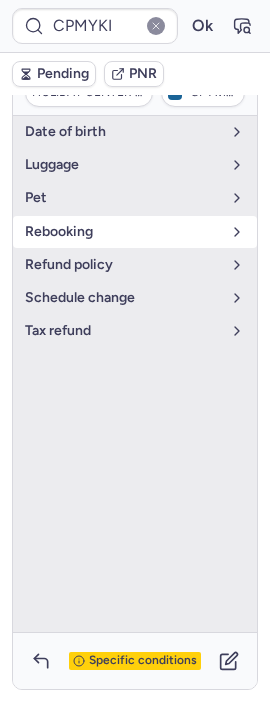 click on "rebooking" at bounding box center [135, 232] 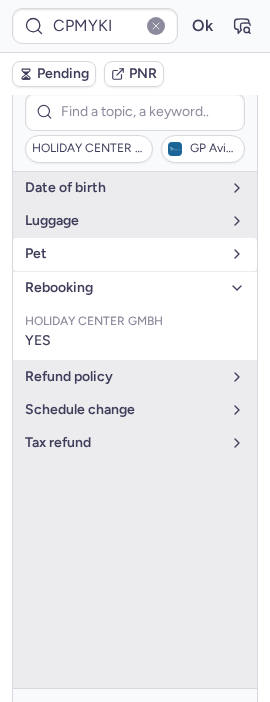 scroll, scrollTop: 1284, scrollLeft: 0, axis: vertical 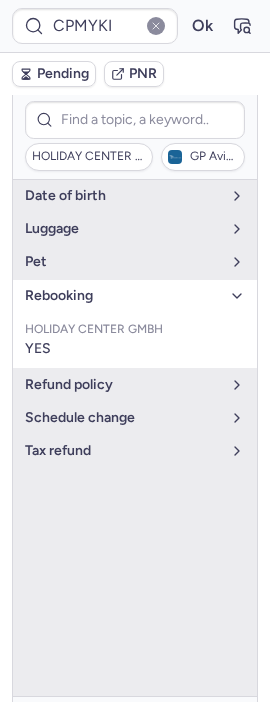 click 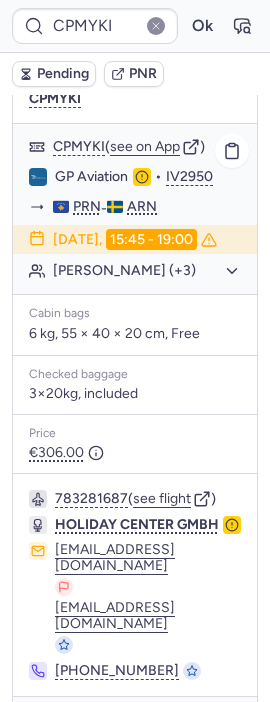 scroll, scrollTop: 1432, scrollLeft: 0, axis: vertical 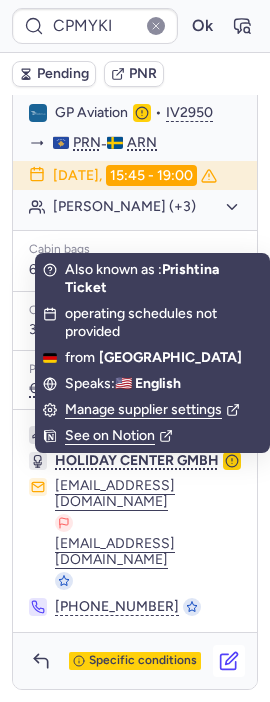 click 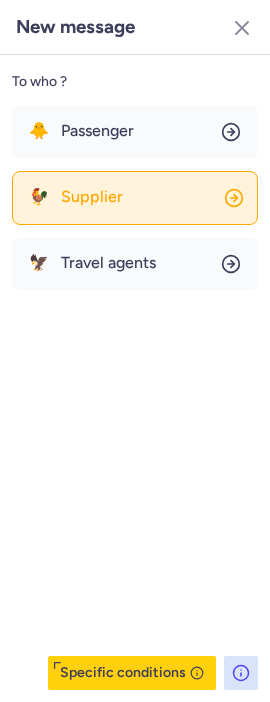 click on "🐓 Supplier" 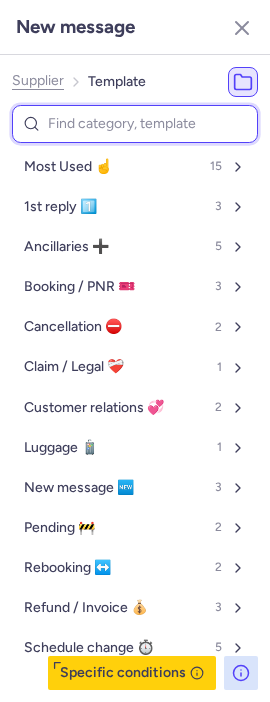 click at bounding box center (135, 124) 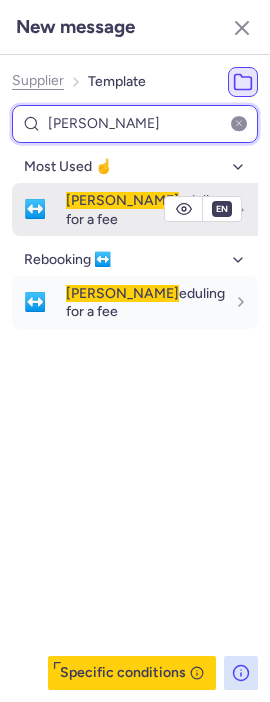 type on "resch" 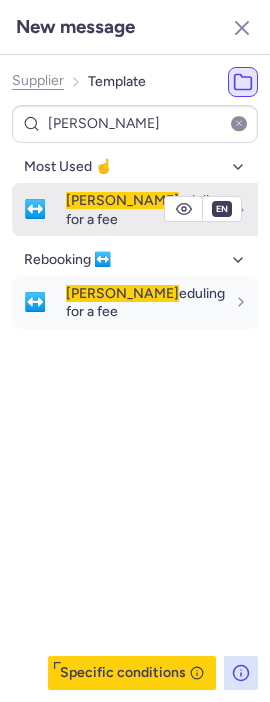 click on "Resch" at bounding box center [122, 200] 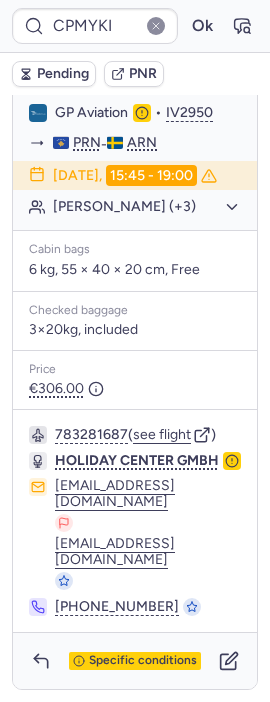 click on "Specific conditions" at bounding box center (135, 661) 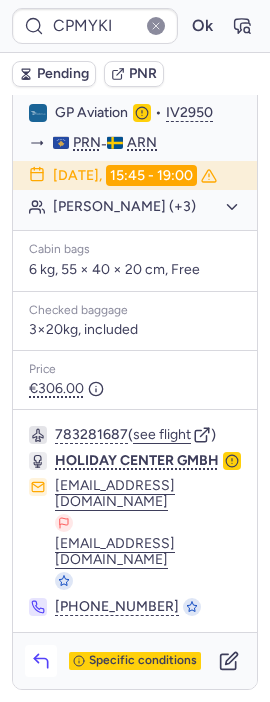 click 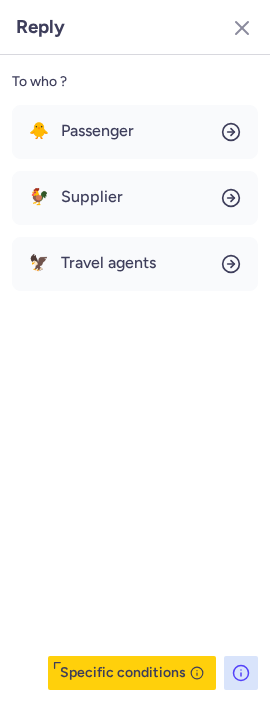 click on "🐥 Passenger 🐓 Supplier 🦅 Travel agents" at bounding box center (135, 198) 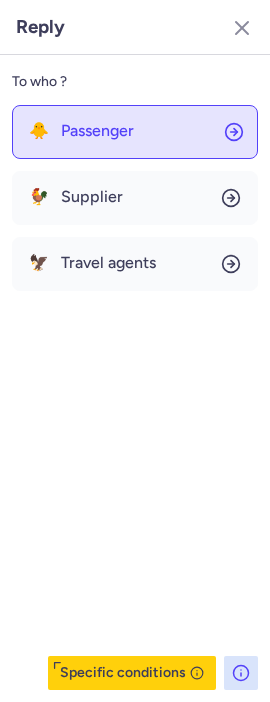 click on "Passenger" at bounding box center [97, 131] 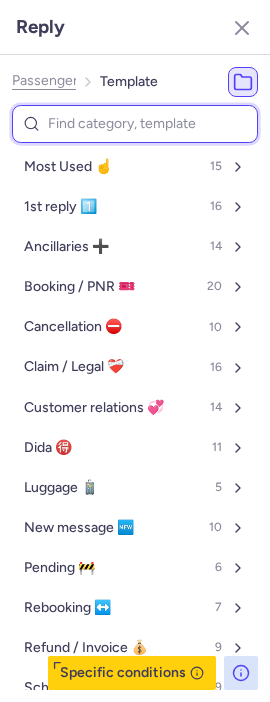 click at bounding box center (135, 124) 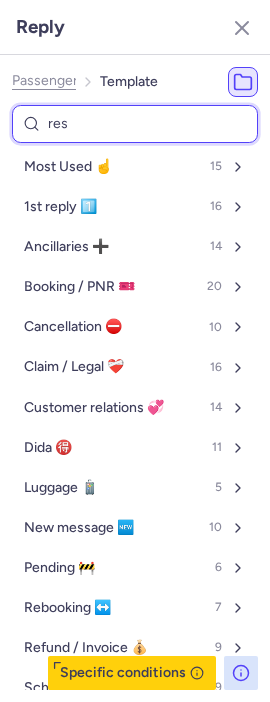type on "resc" 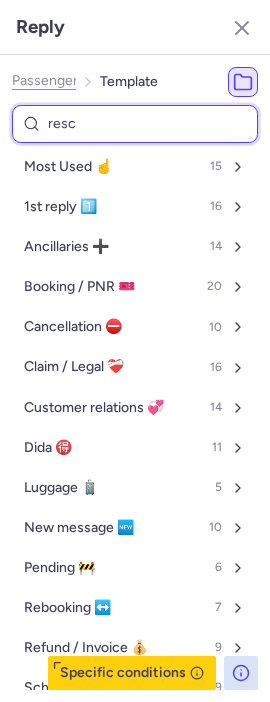 select on "en" 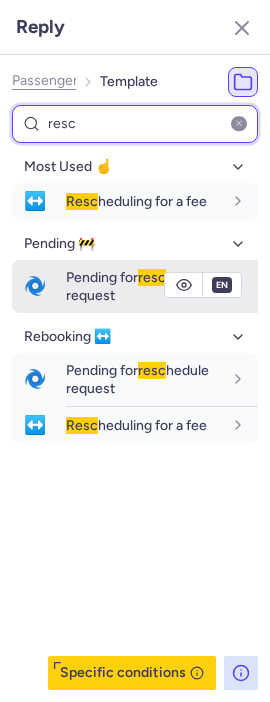 type on "resc" 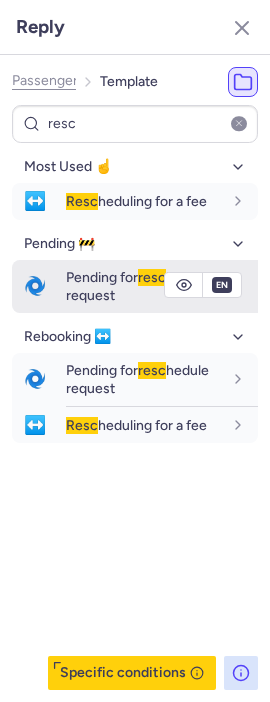 click on "Pending for  resc hedule request" at bounding box center (137, 286) 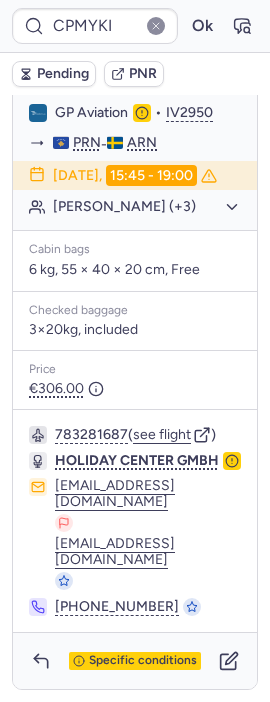 click on "Pending" at bounding box center (63, 74) 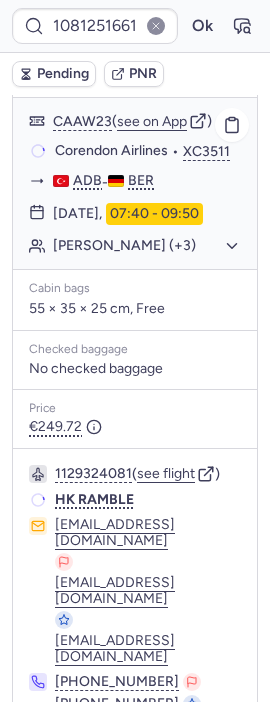 scroll, scrollTop: 469, scrollLeft: 0, axis: vertical 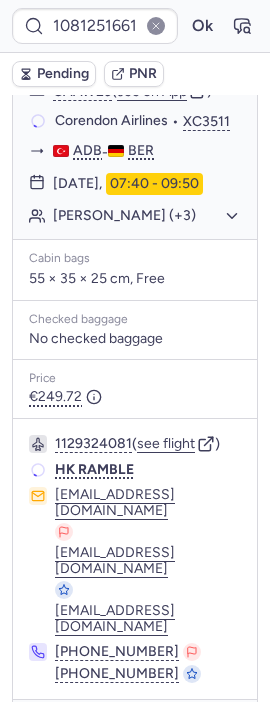 click on "1129324081  ( see flight )  HK RAMBLE support_service@hkramble.com support_service@hkramble.com li.liu@hkramble.com +86 132 6313 2780 +86 180 5619 6868" at bounding box center [135, 559] 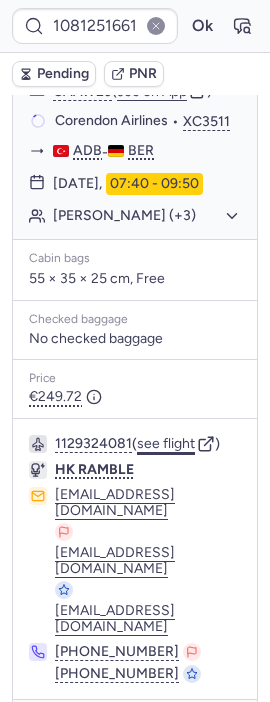 click on "see flight" 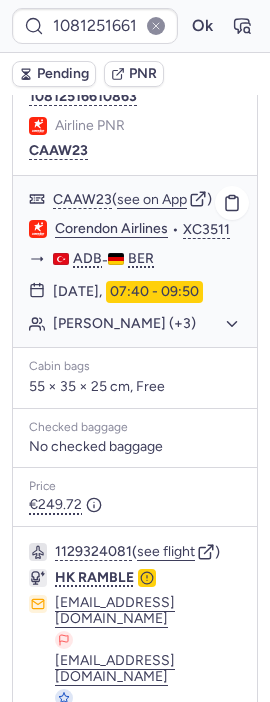 scroll, scrollTop: 358, scrollLeft: 0, axis: vertical 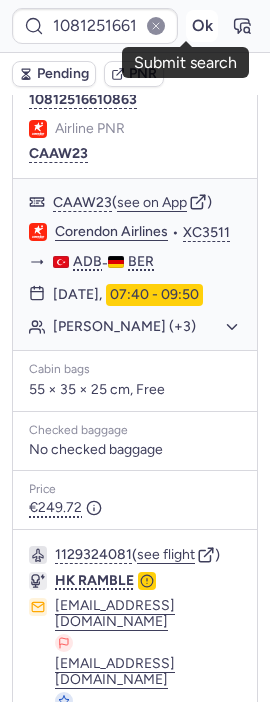 click on "Ok" at bounding box center [202, 26] 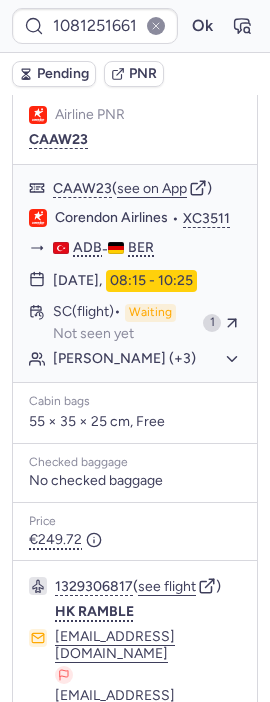scroll, scrollTop: 358, scrollLeft: 0, axis: vertical 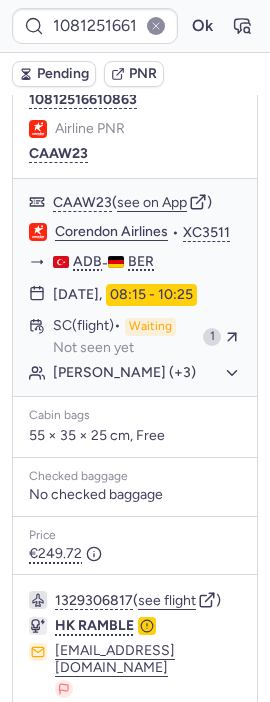 type on "CPMYKI" 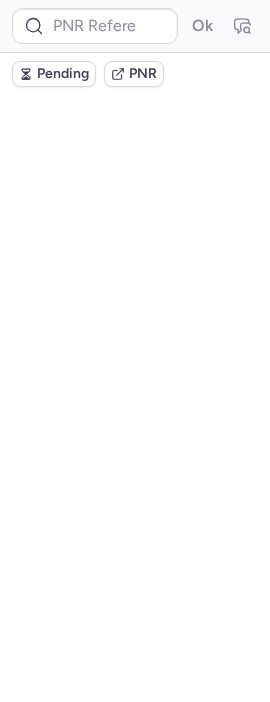 scroll, scrollTop: 0, scrollLeft: 0, axis: both 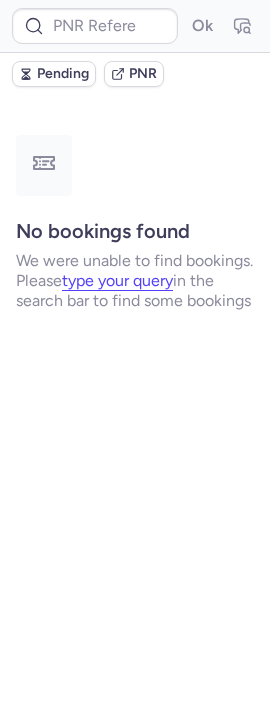 type on "CP2XFZ" 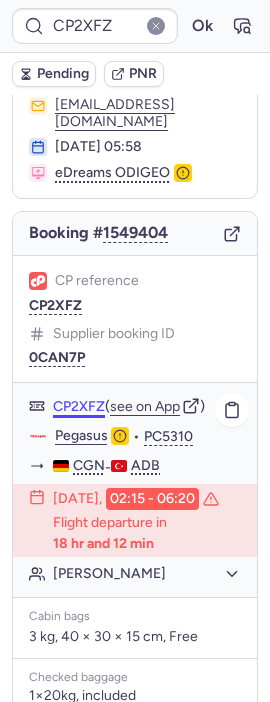 scroll, scrollTop: 0, scrollLeft: 0, axis: both 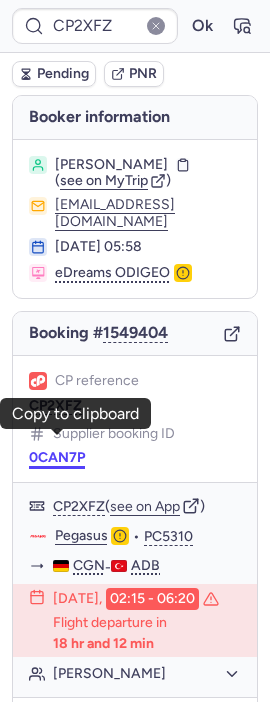 click on "0CAN7P" at bounding box center [57, 458] 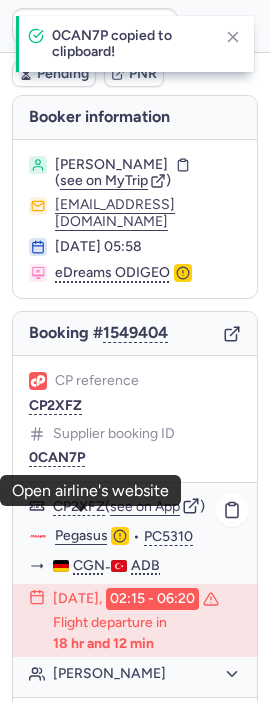 click on "Pegasus" 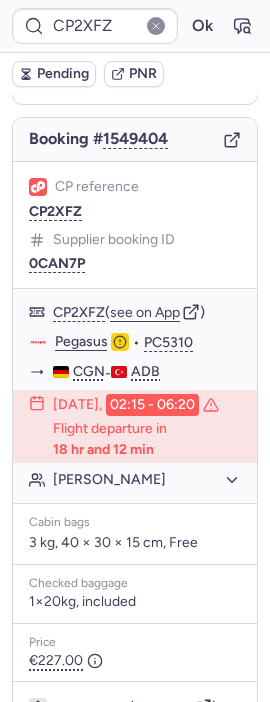 scroll, scrollTop: 195, scrollLeft: 0, axis: vertical 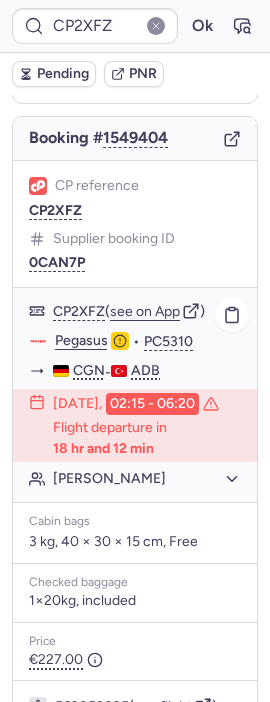 click on "Esma ARIKAN" 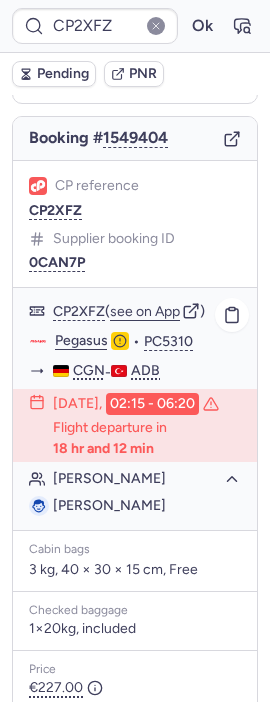 click on "Esma ARIKAN" at bounding box center (109, 505) 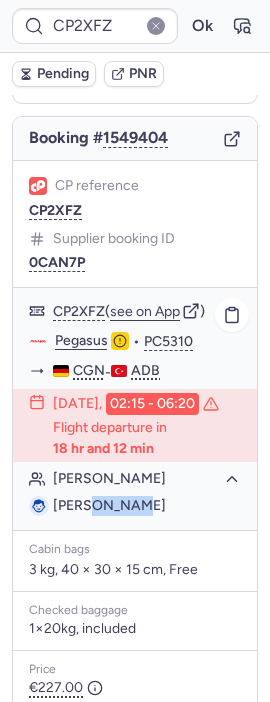 click on "Esma ARIKAN" at bounding box center (109, 505) 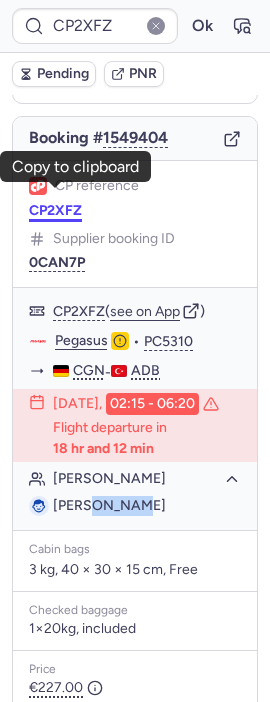 click on "CP2XFZ" at bounding box center [55, 211] 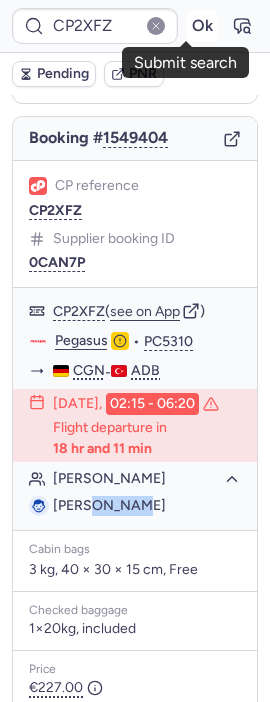 click on "Ok" at bounding box center [202, 26] 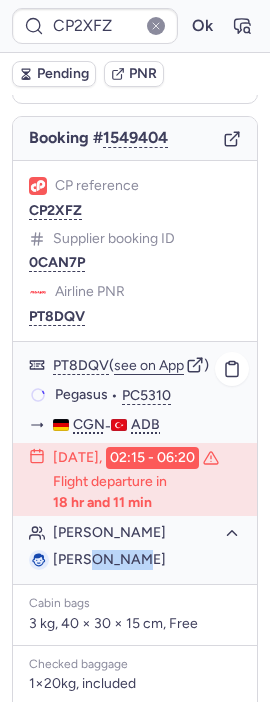 scroll, scrollTop: 521, scrollLeft: 0, axis: vertical 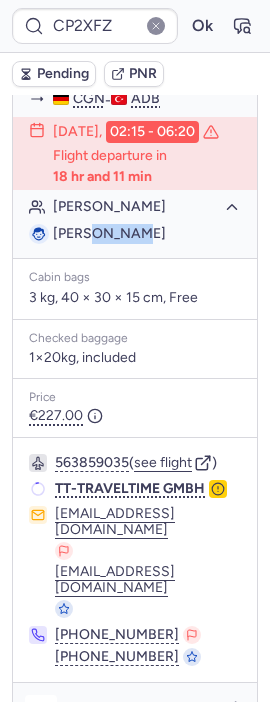 click 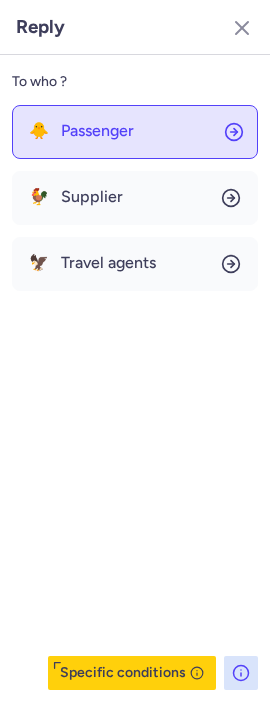 click on "🐥 Passenger" 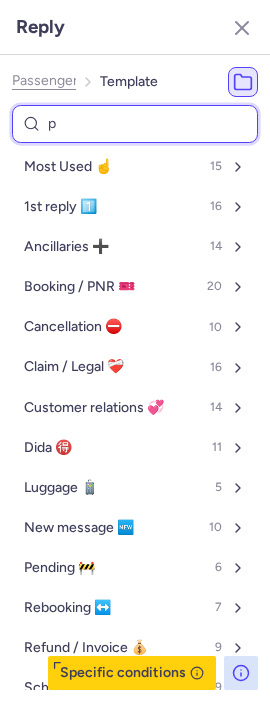 type on "pn" 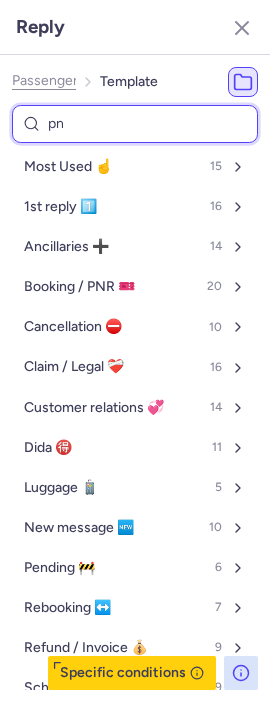 select on "en" 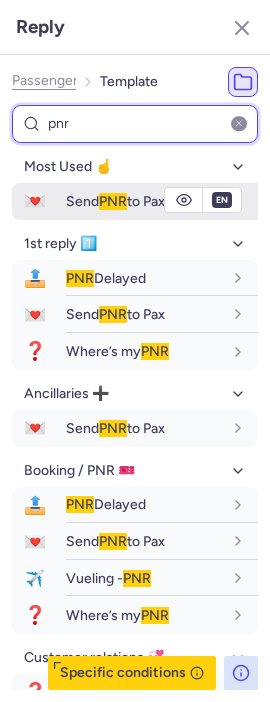 type on "pnr" 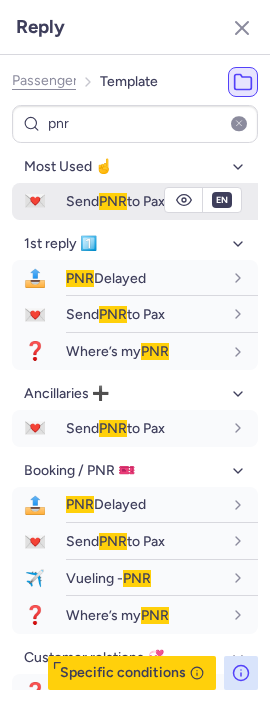 click on "PNR" at bounding box center [113, 201] 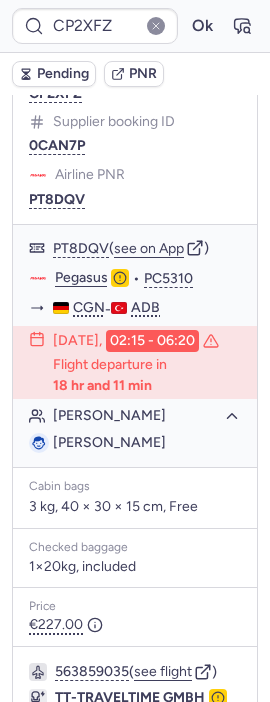 scroll, scrollTop: 299, scrollLeft: 0, axis: vertical 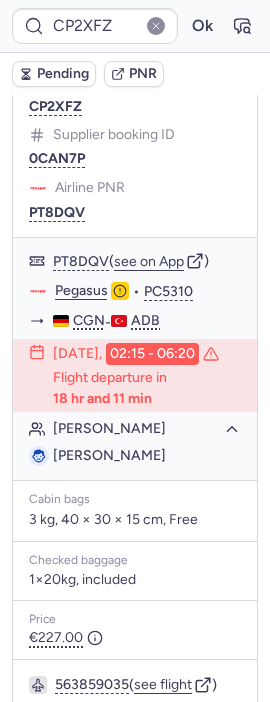 click on "CP reference CP2XFZ Supplier booking ID 0CAN7P Airline PNR PT8DQV" at bounding box center [135, 147] 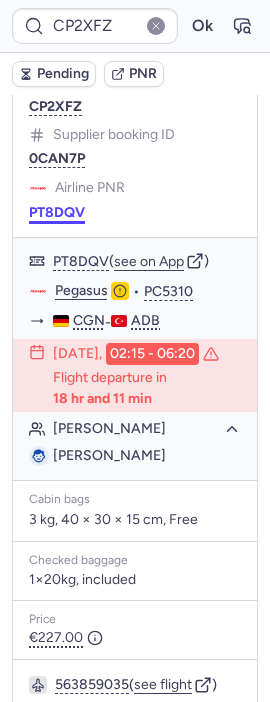 click on "PT8DQV" at bounding box center (57, 213) 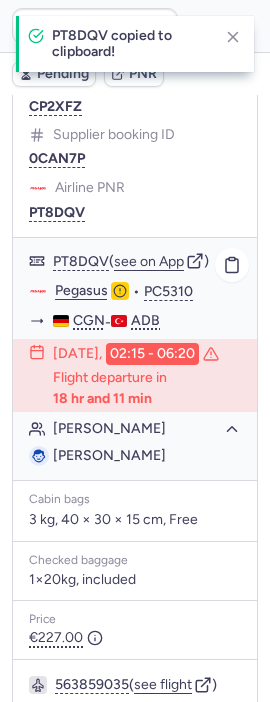 click on "Pegasus" 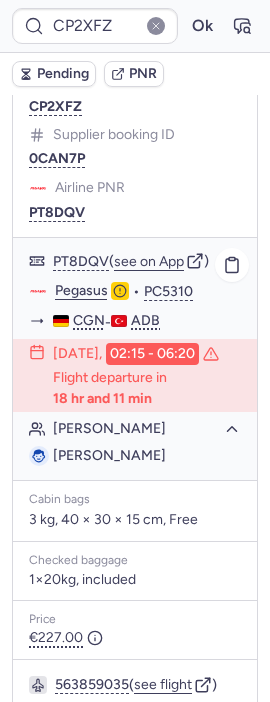 type on "CPMYKI" 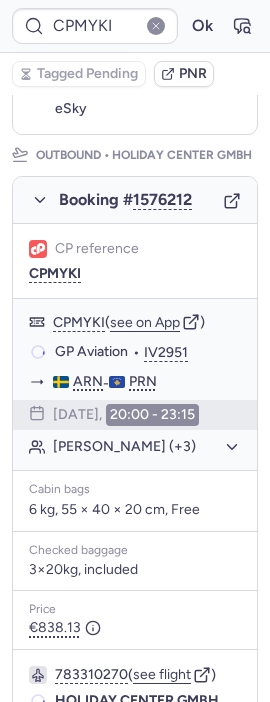 scroll, scrollTop: 299, scrollLeft: 0, axis: vertical 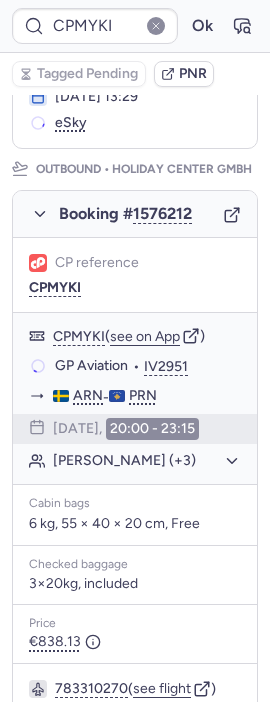 type 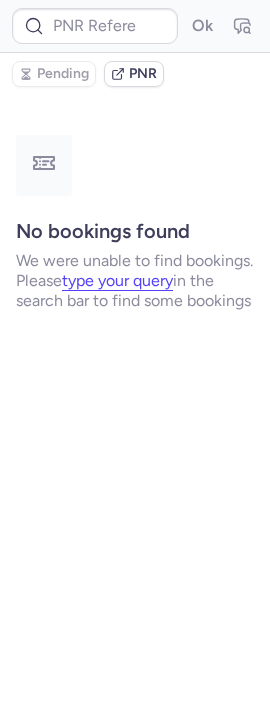 scroll, scrollTop: 0, scrollLeft: 0, axis: both 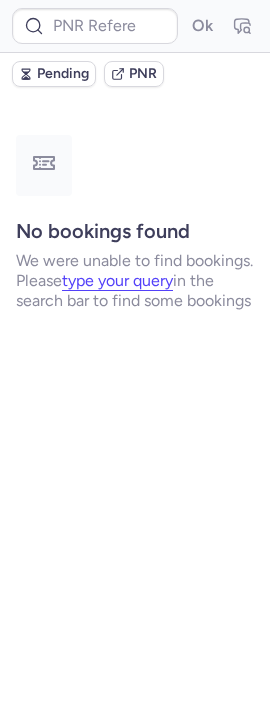 type on "CPIDAB" 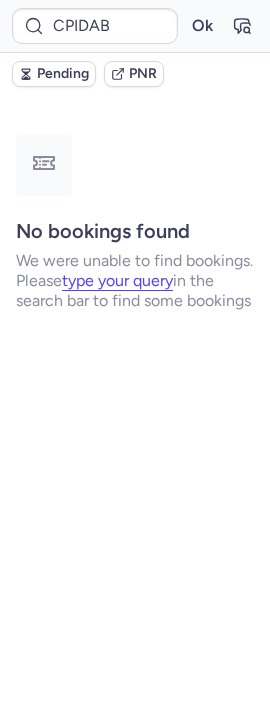 scroll, scrollTop: 0, scrollLeft: 0, axis: both 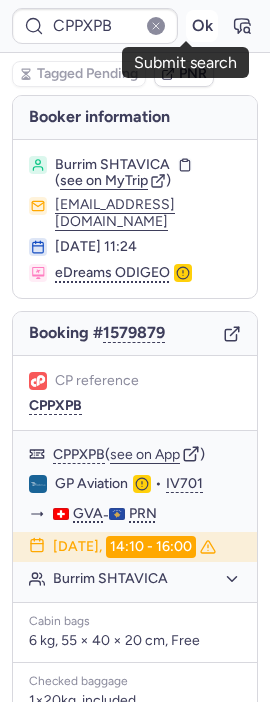 click on "Ok" at bounding box center [202, 26] 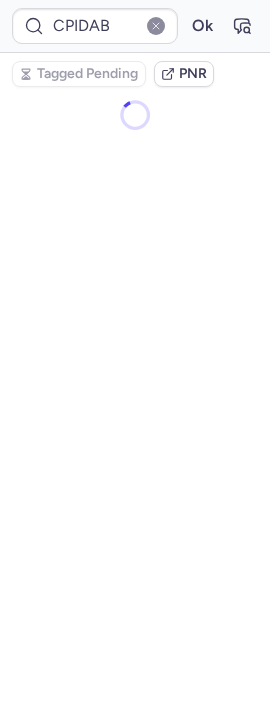 scroll, scrollTop: 0, scrollLeft: 0, axis: both 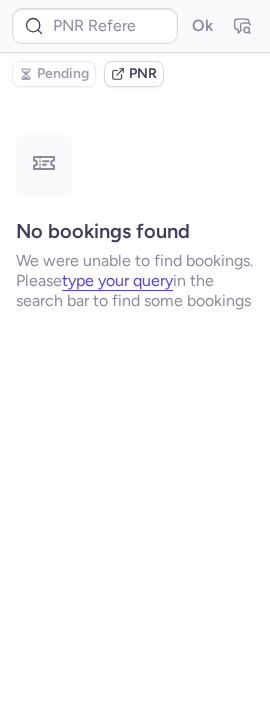 type on "CPSSFP" 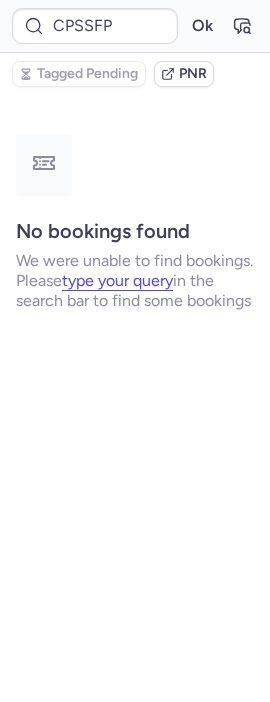 scroll, scrollTop: 0, scrollLeft: 0, axis: both 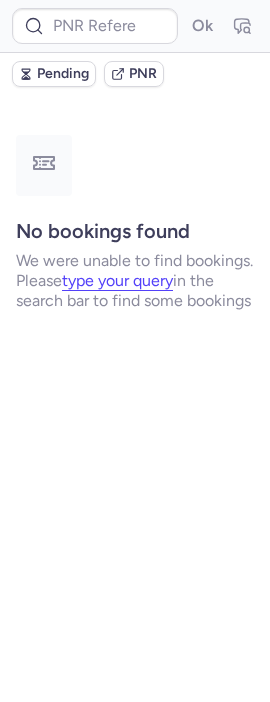 type on "CPMYKI" 